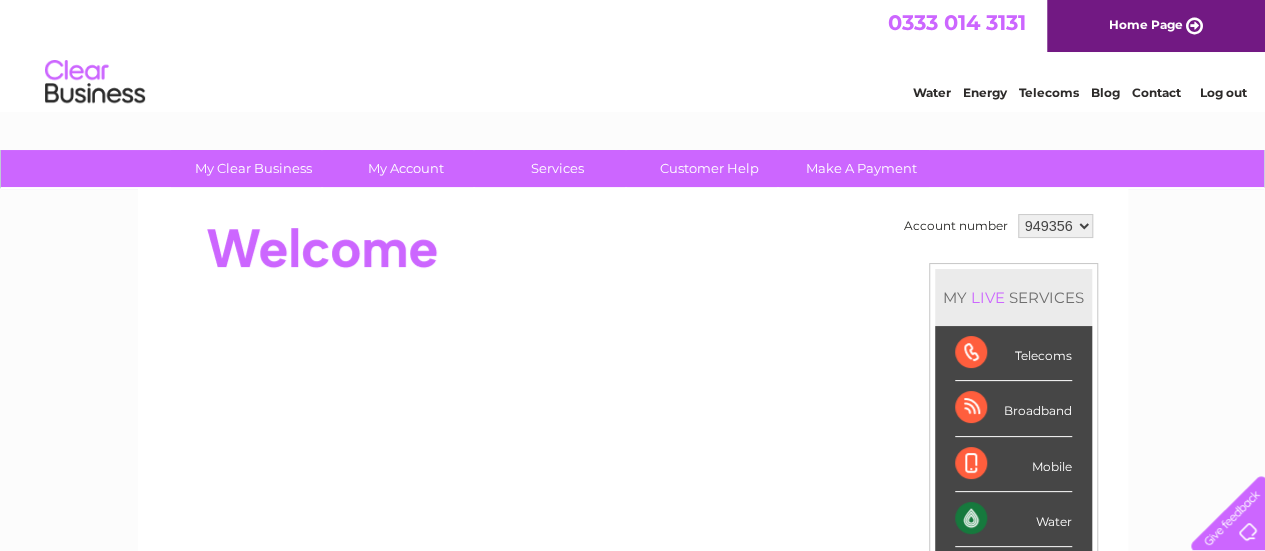 scroll, scrollTop: 0, scrollLeft: 0, axis: both 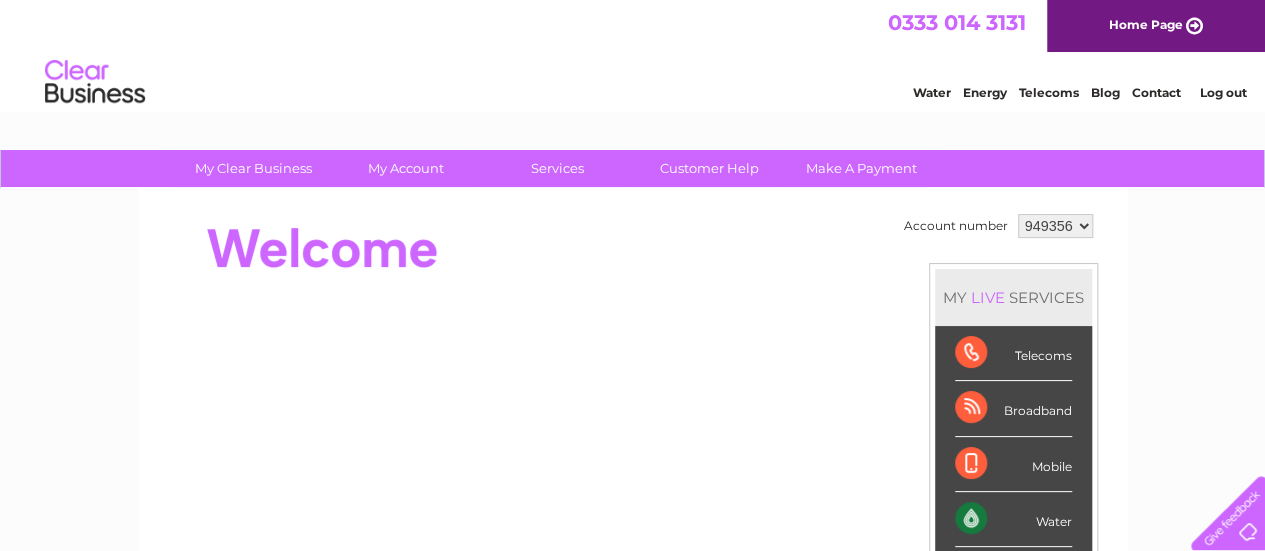 click on "Water" at bounding box center [1013, 519] 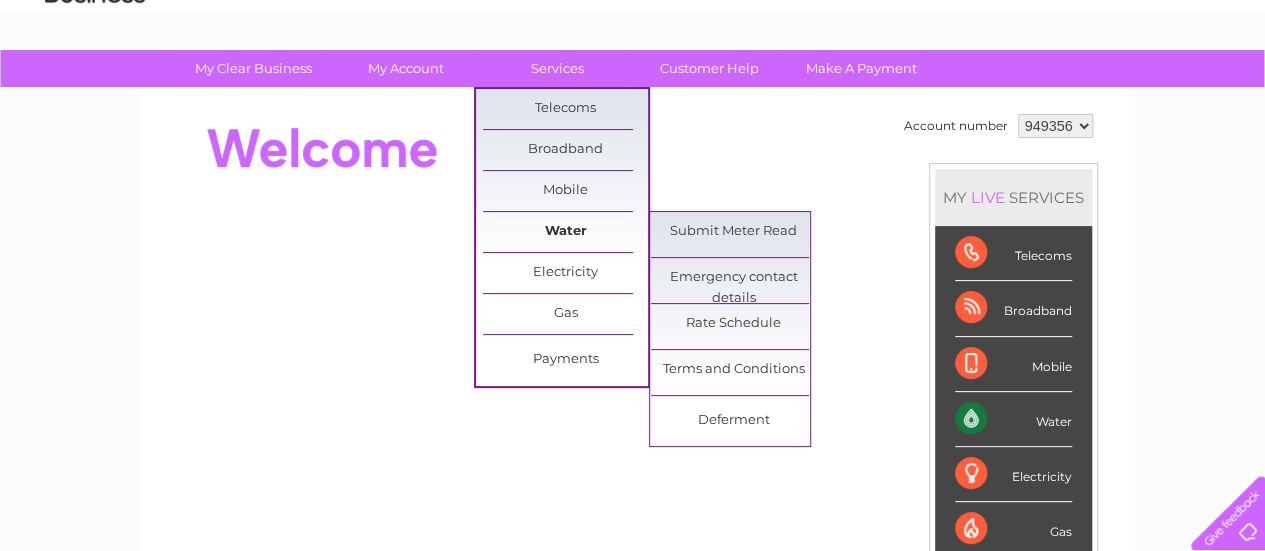 click on "Water" at bounding box center (565, 232) 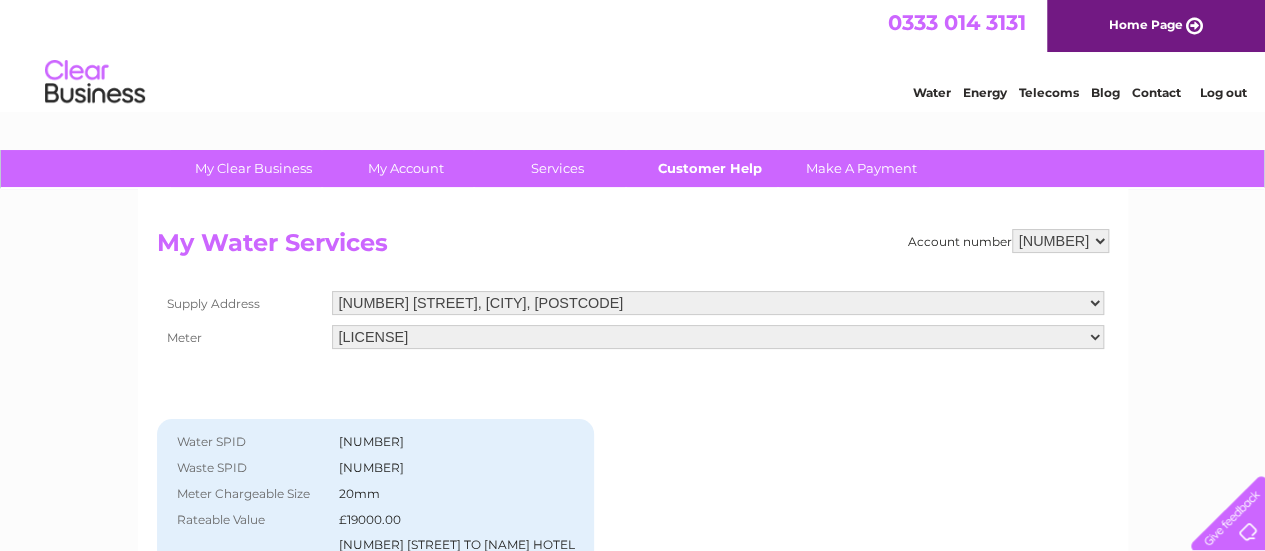 scroll, scrollTop: 0, scrollLeft: 0, axis: both 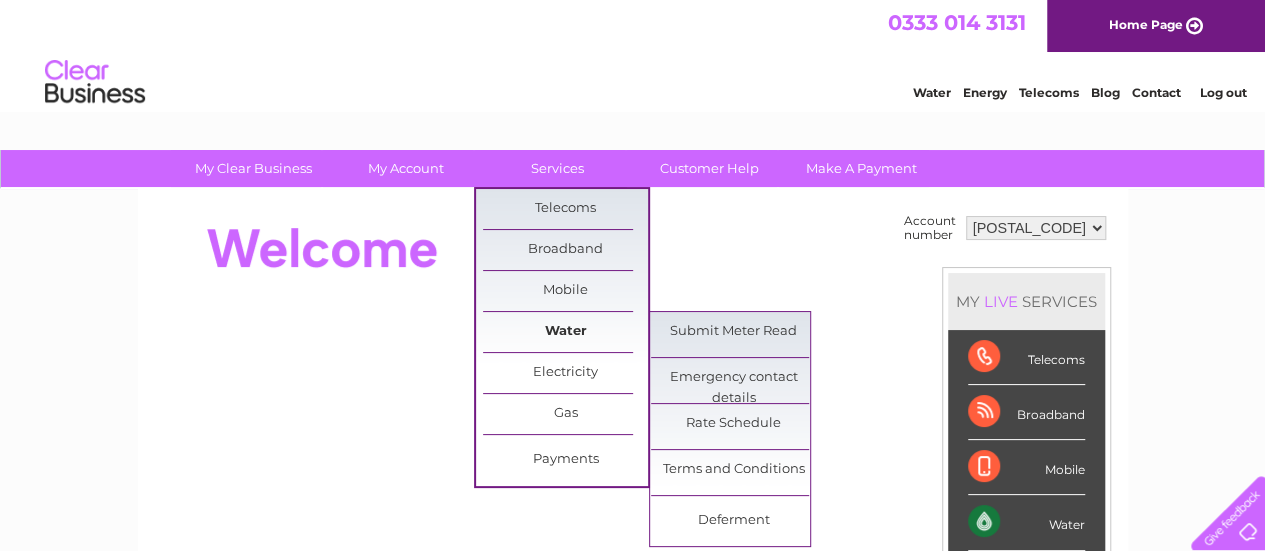 click on "Water" at bounding box center (565, 332) 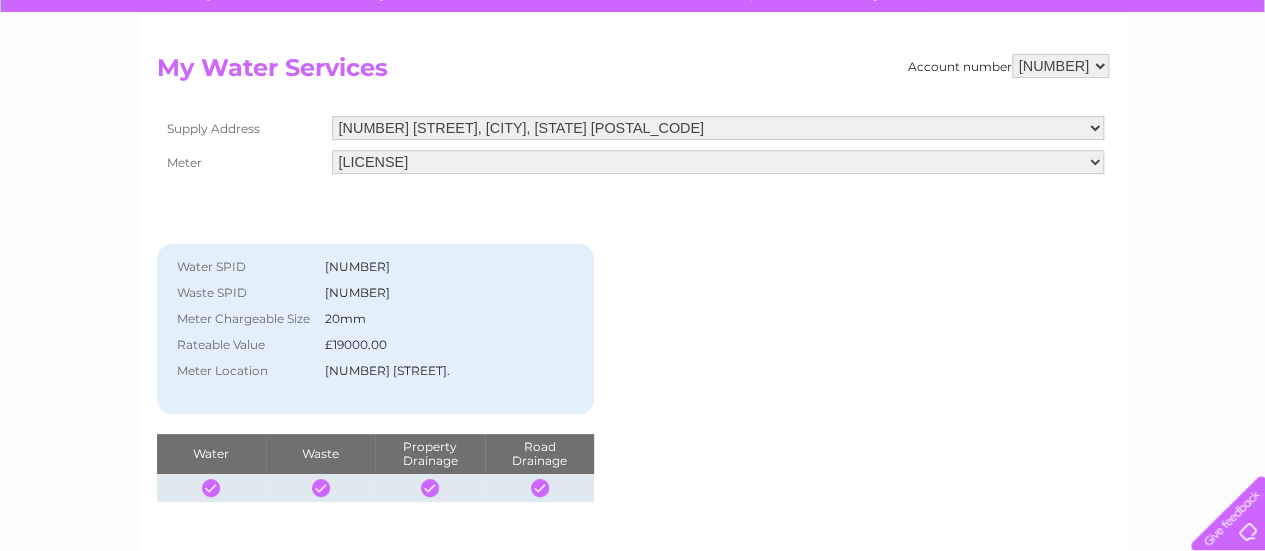scroll, scrollTop: 0, scrollLeft: 0, axis: both 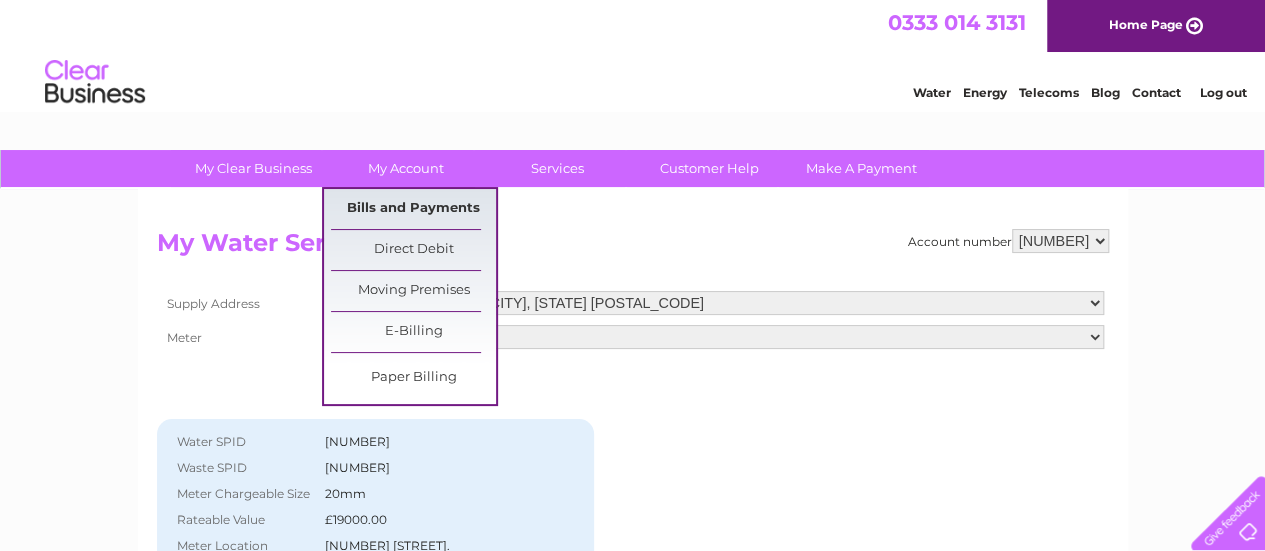 click on "Bills and Payments" at bounding box center (413, 209) 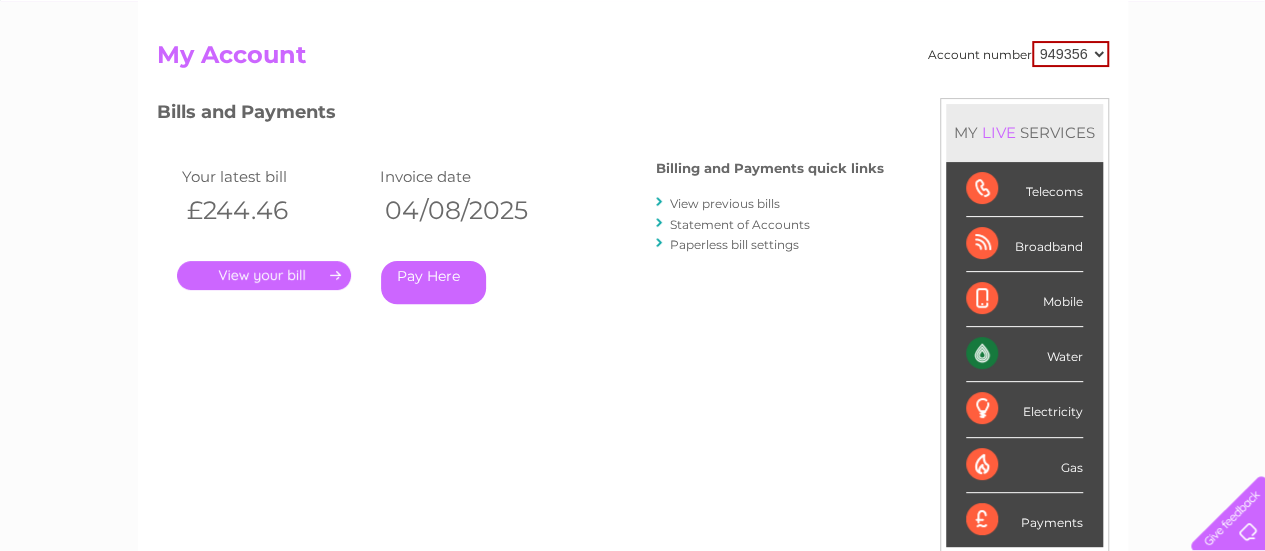 scroll, scrollTop: 200, scrollLeft: 0, axis: vertical 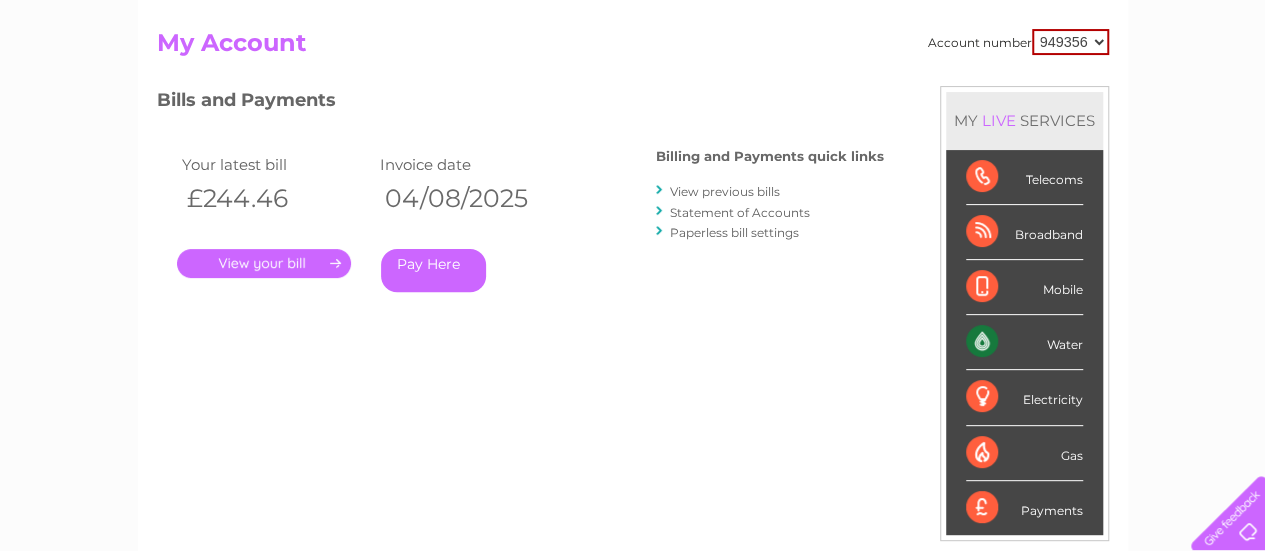 click on "Pay Here" at bounding box center (433, 270) 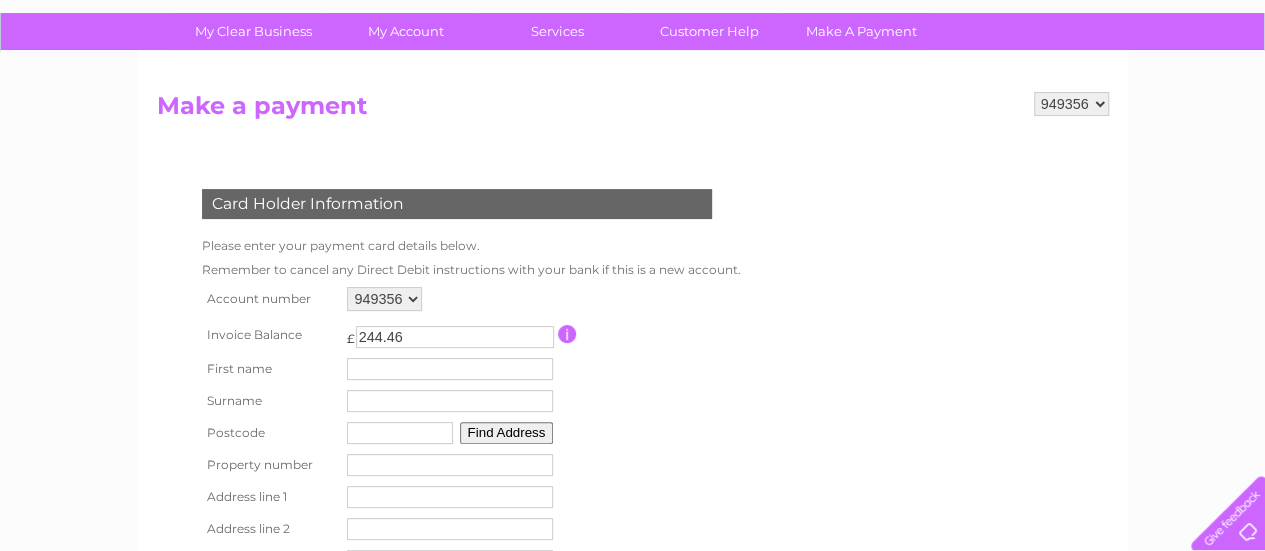 scroll, scrollTop: 200, scrollLeft: 0, axis: vertical 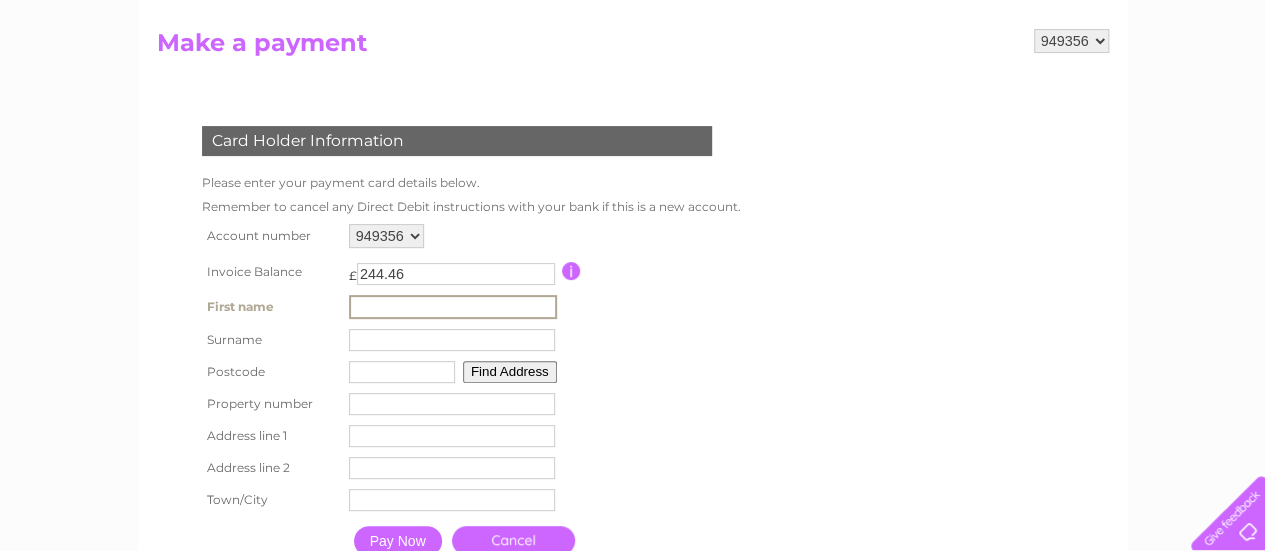 click at bounding box center [453, 307] 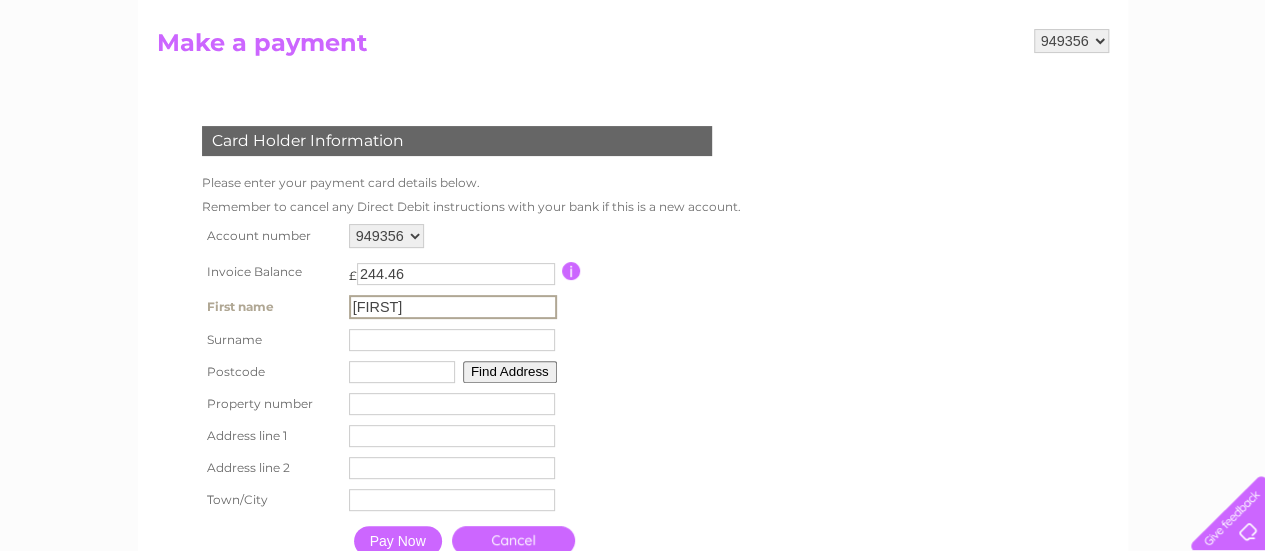 type on "[FIRST]" 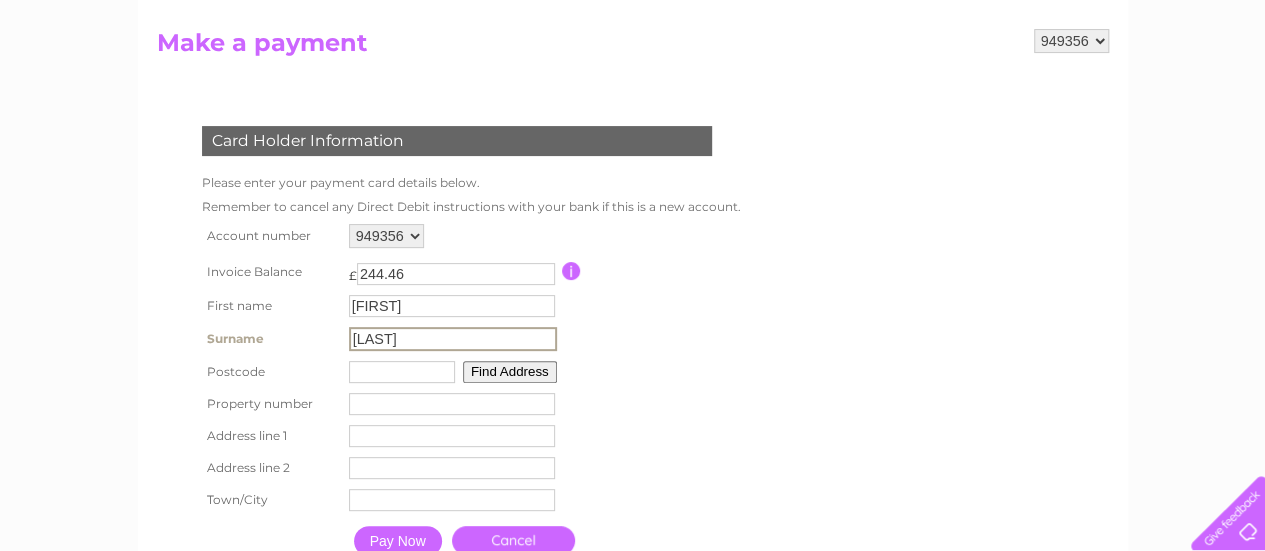 type on "[LAST]" 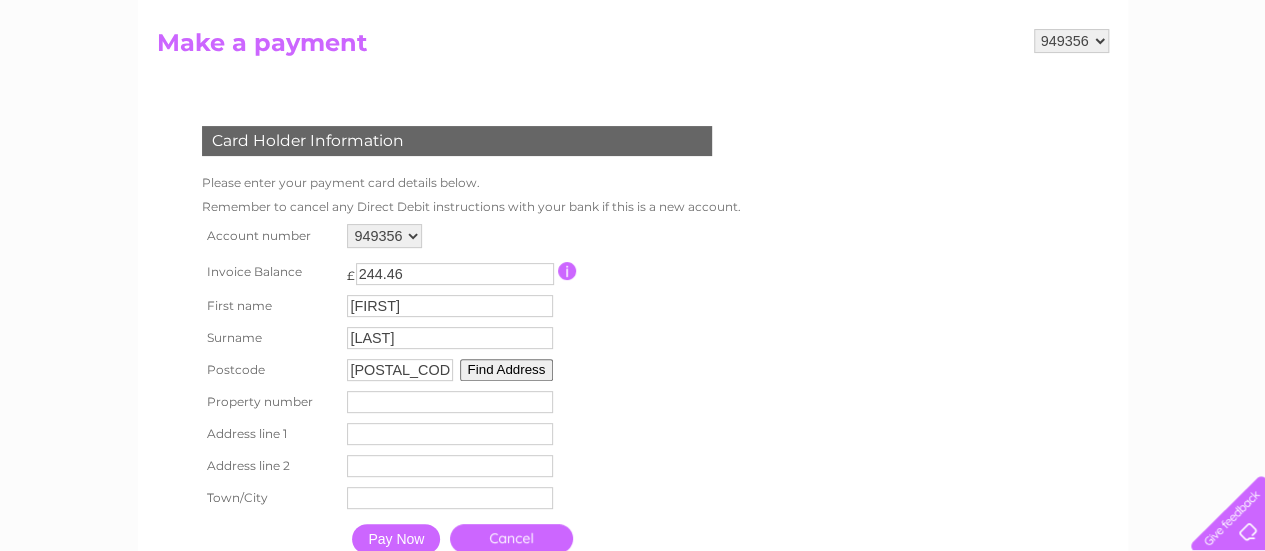 type on "[POSTAL_CODE]" 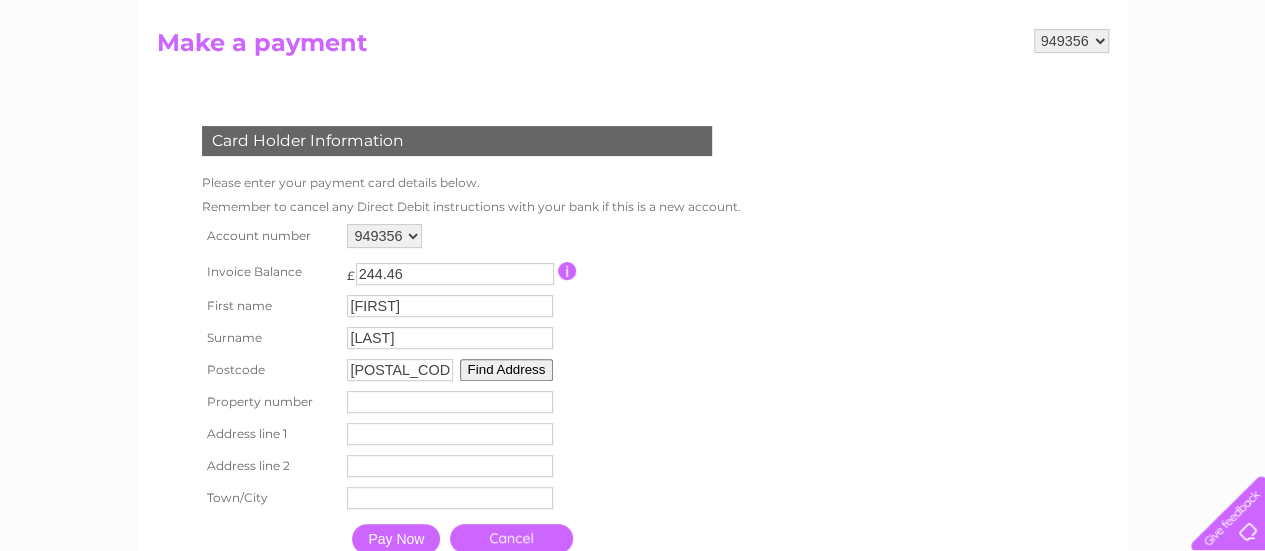 type 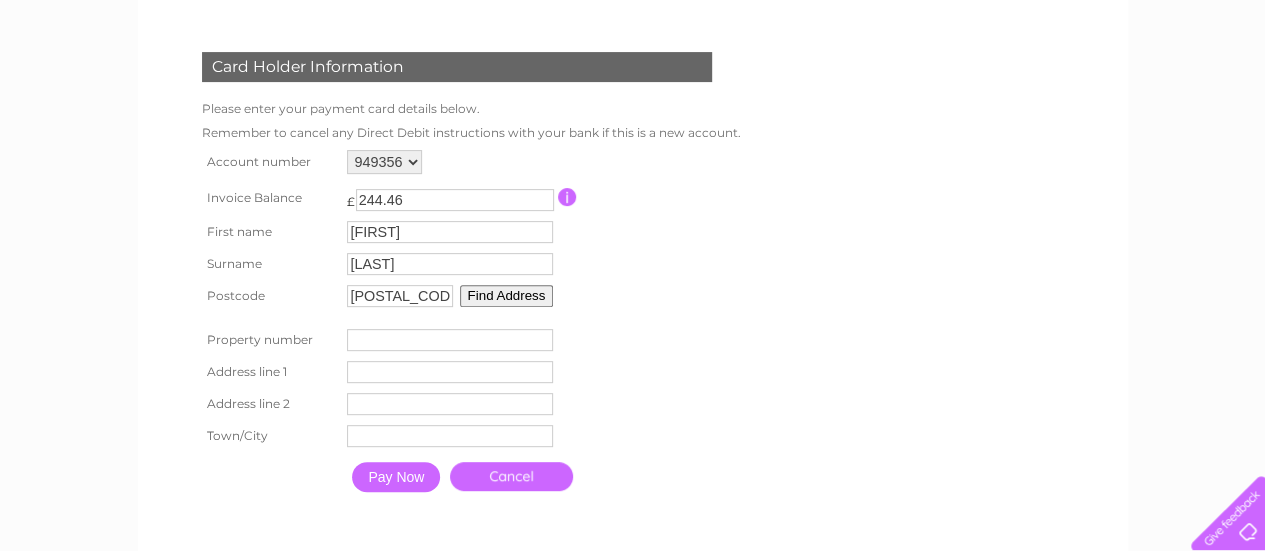 scroll, scrollTop: 300, scrollLeft: 0, axis: vertical 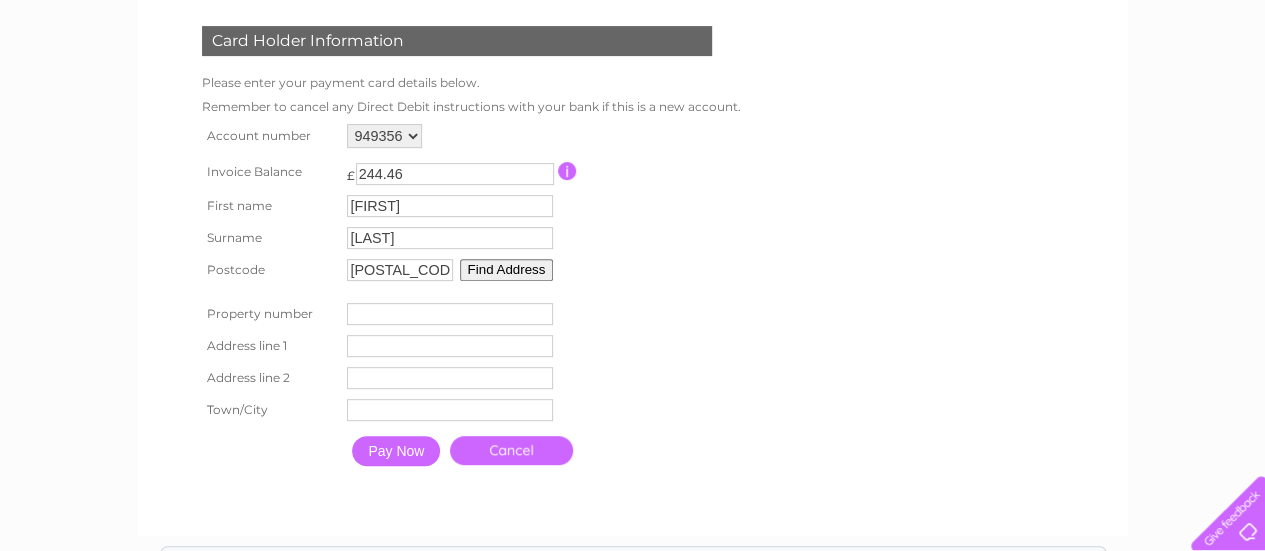 click on "Find Address" at bounding box center (507, 270) 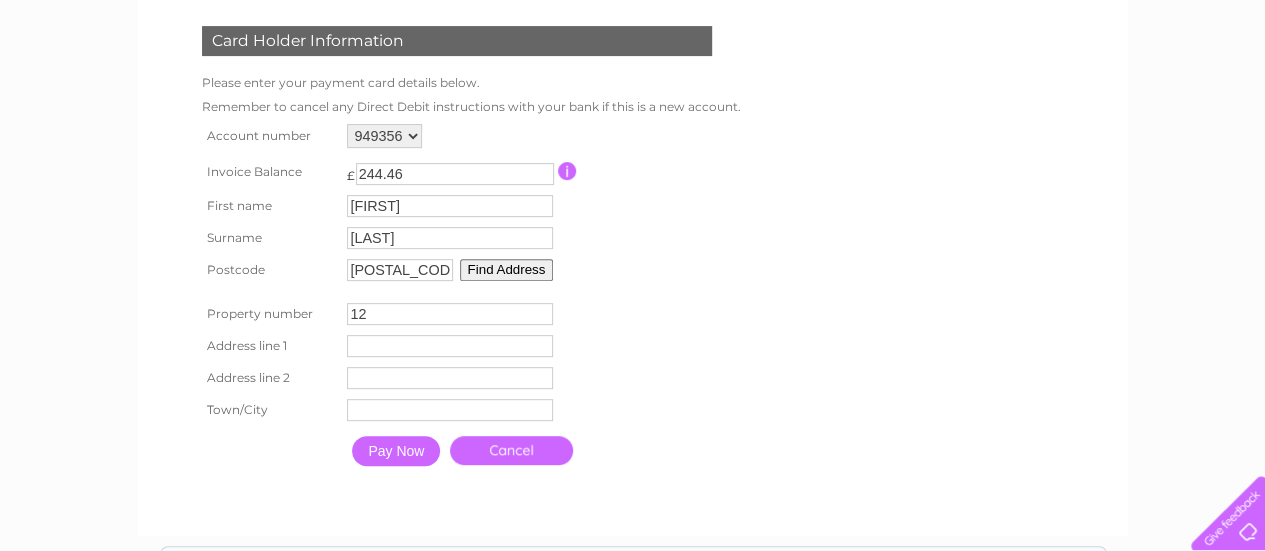 type on "12" 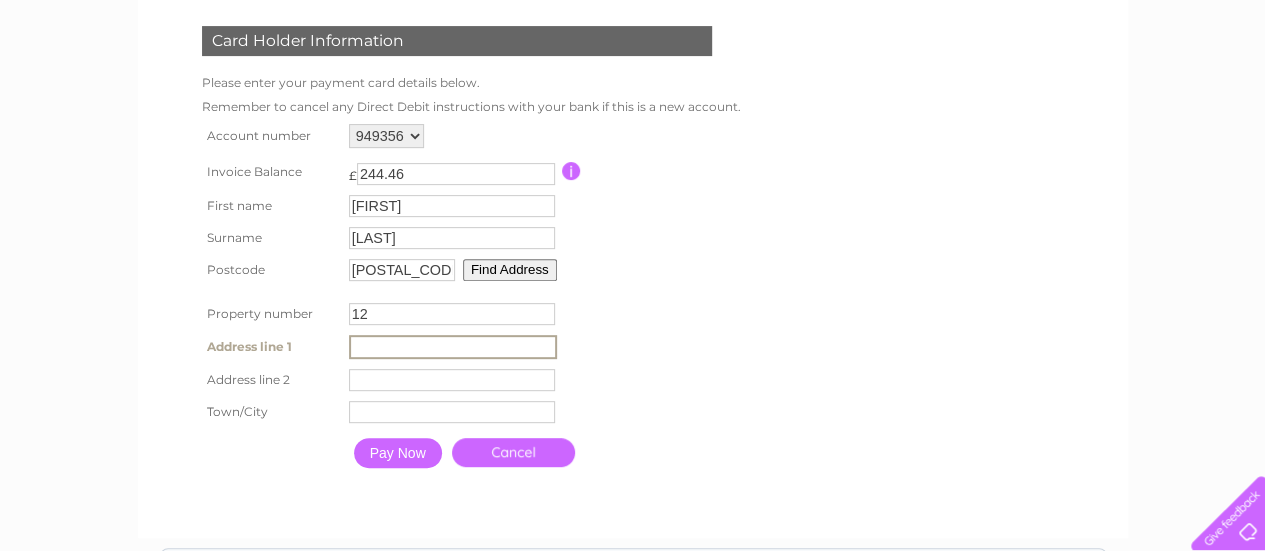 click at bounding box center (453, 347) 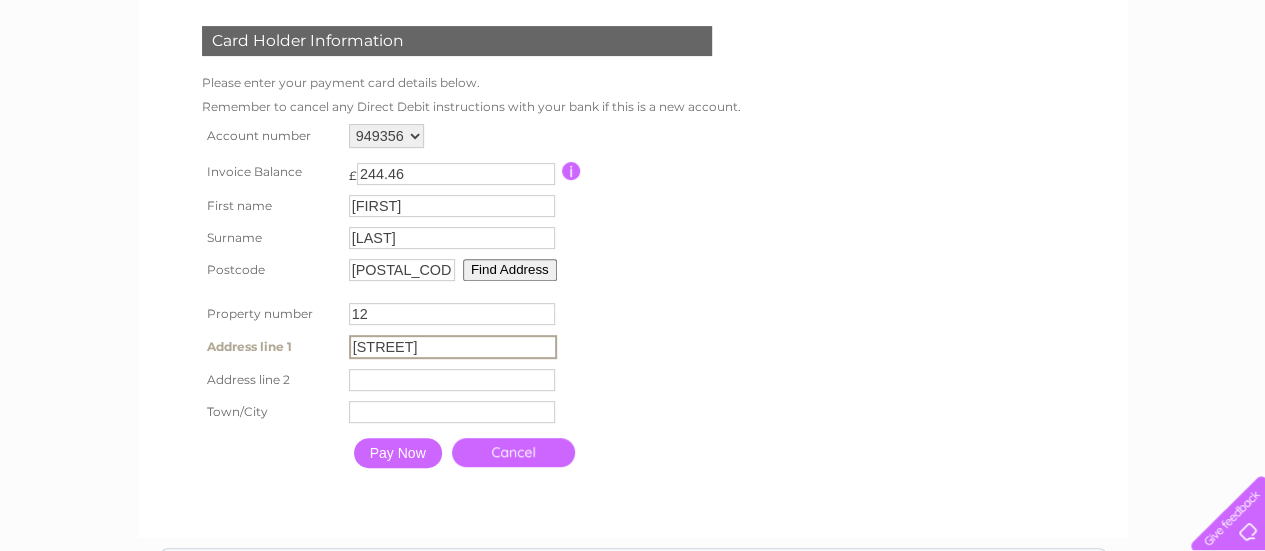 type on "[STREET]" 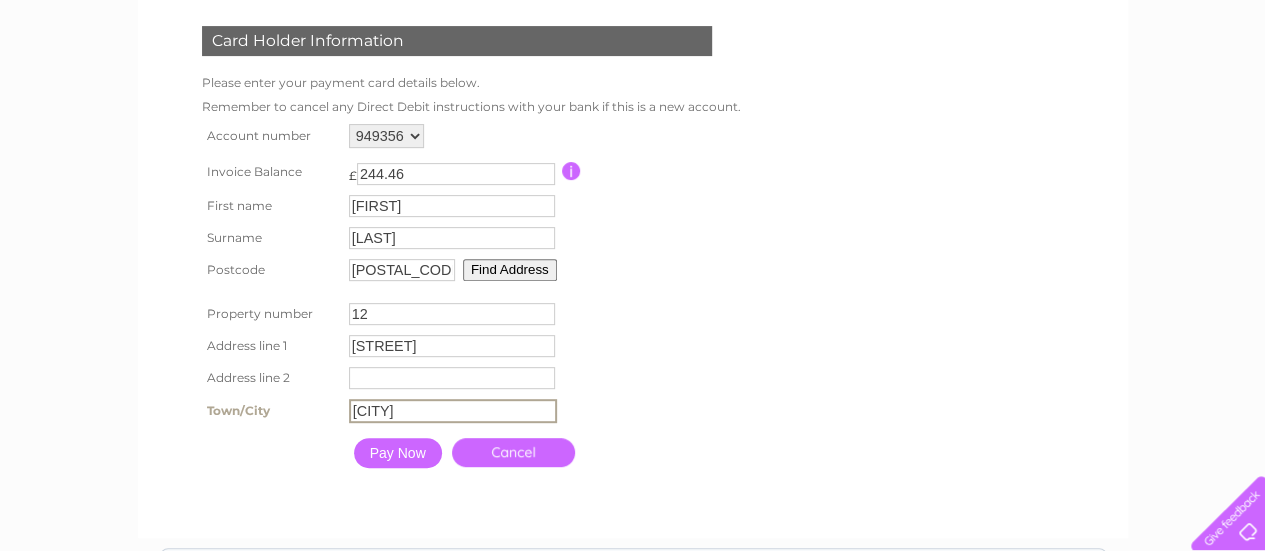 type on "[CITY]" 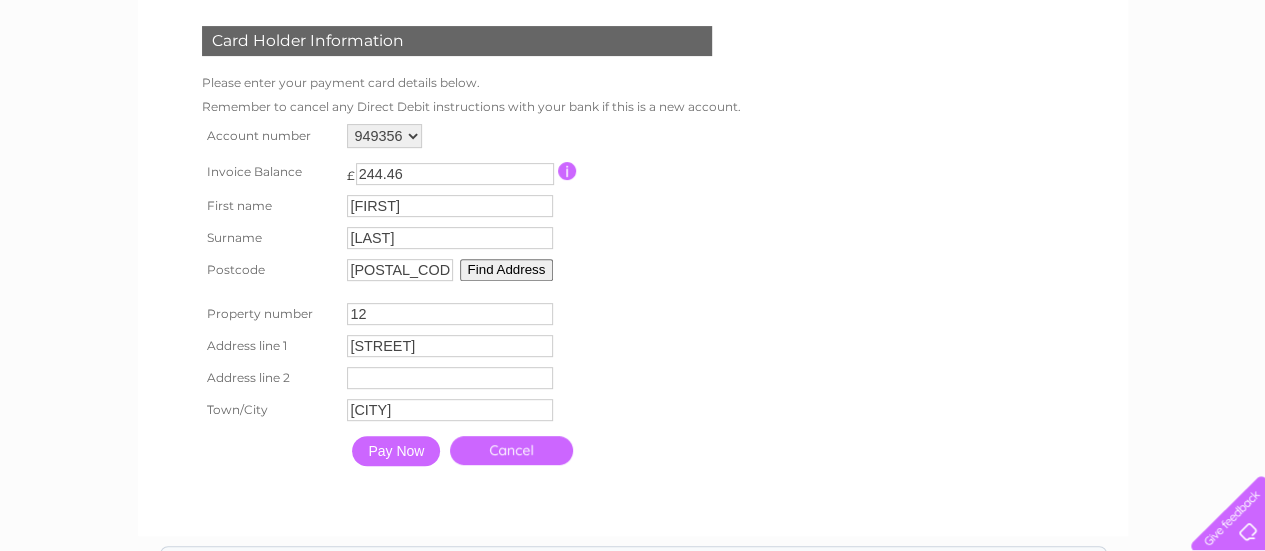 click on "Pay Now" at bounding box center [396, 451] 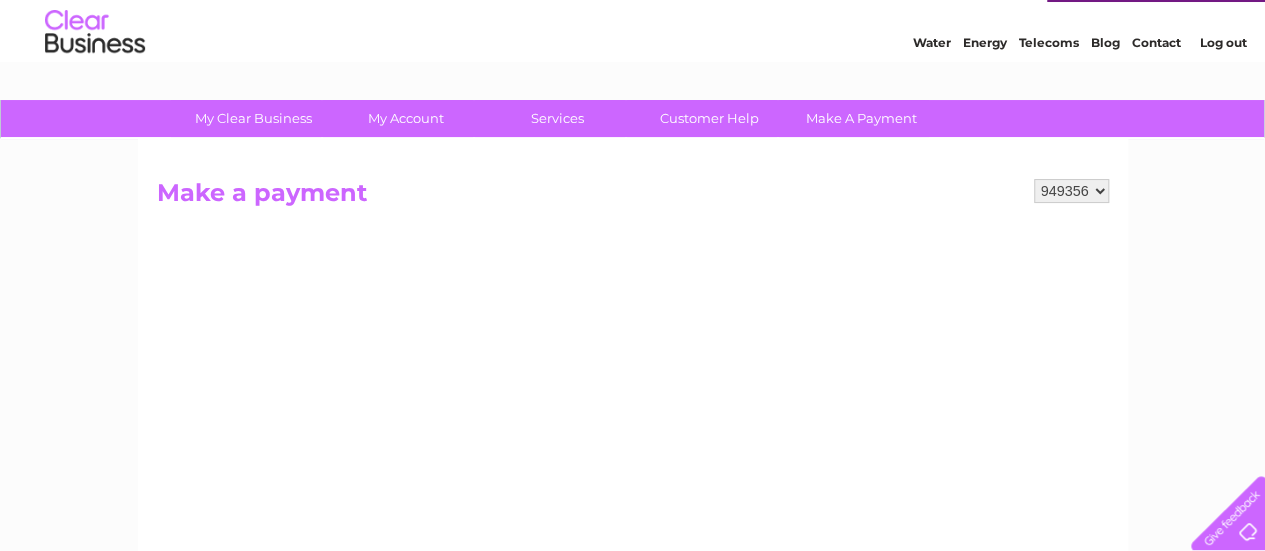 scroll, scrollTop: 0, scrollLeft: 0, axis: both 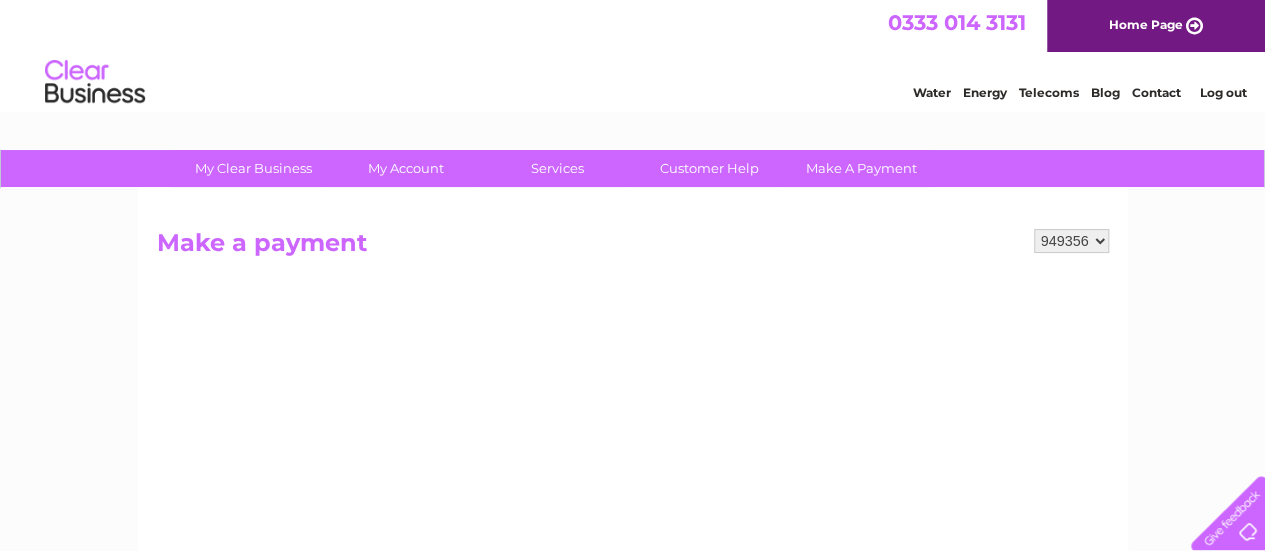 click at bounding box center (1224, 509) 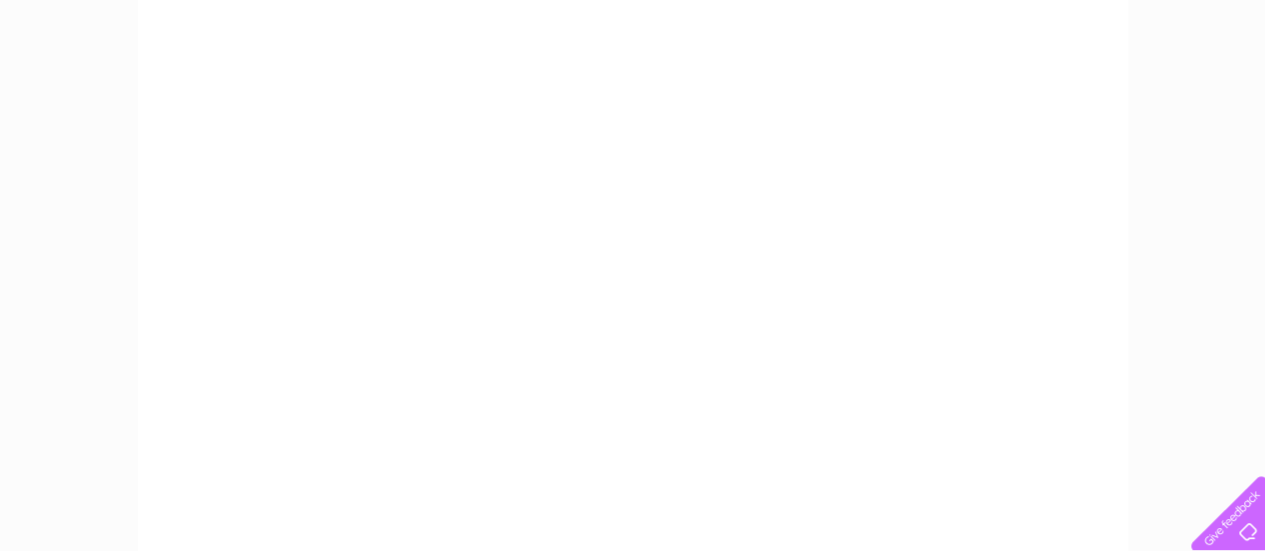 scroll, scrollTop: 400, scrollLeft: 0, axis: vertical 